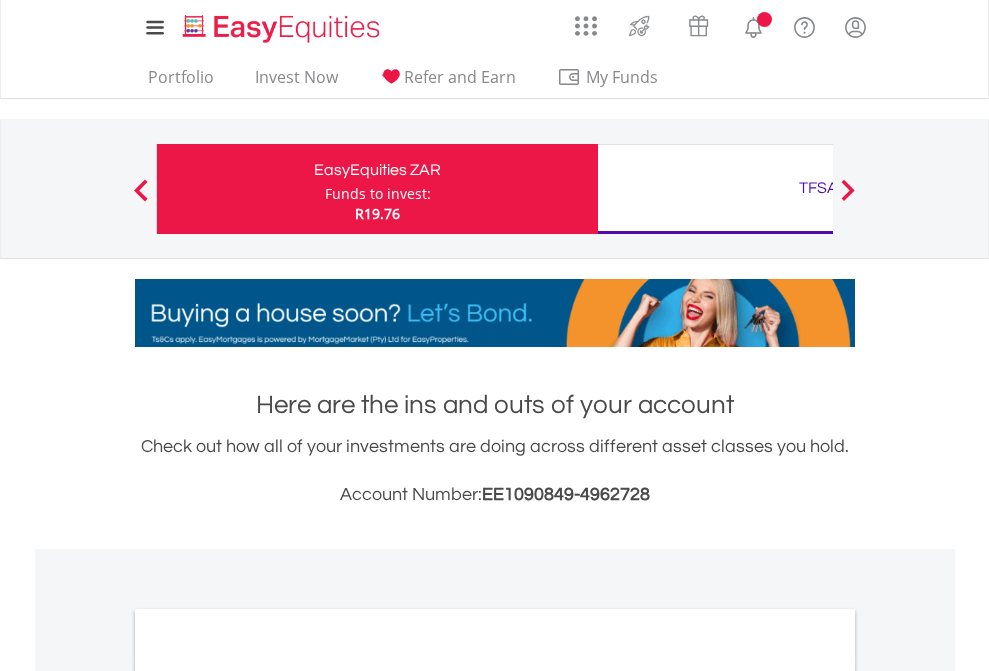 scroll, scrollTop: 0, scrollLeft: 0, axis: both 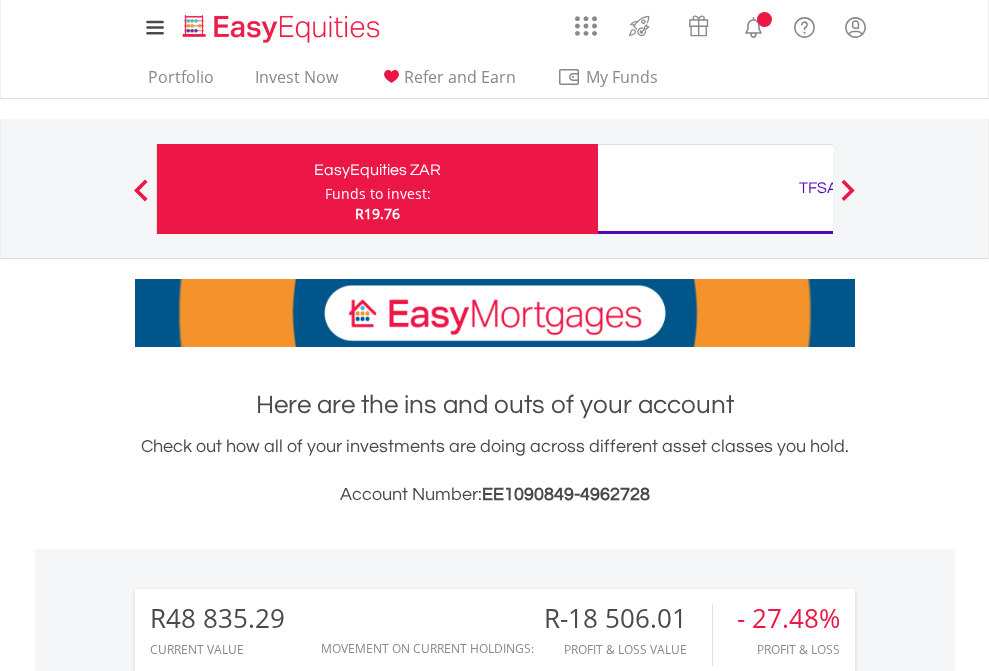 click on "Funds to invest:" at bounding box center (378, 194) 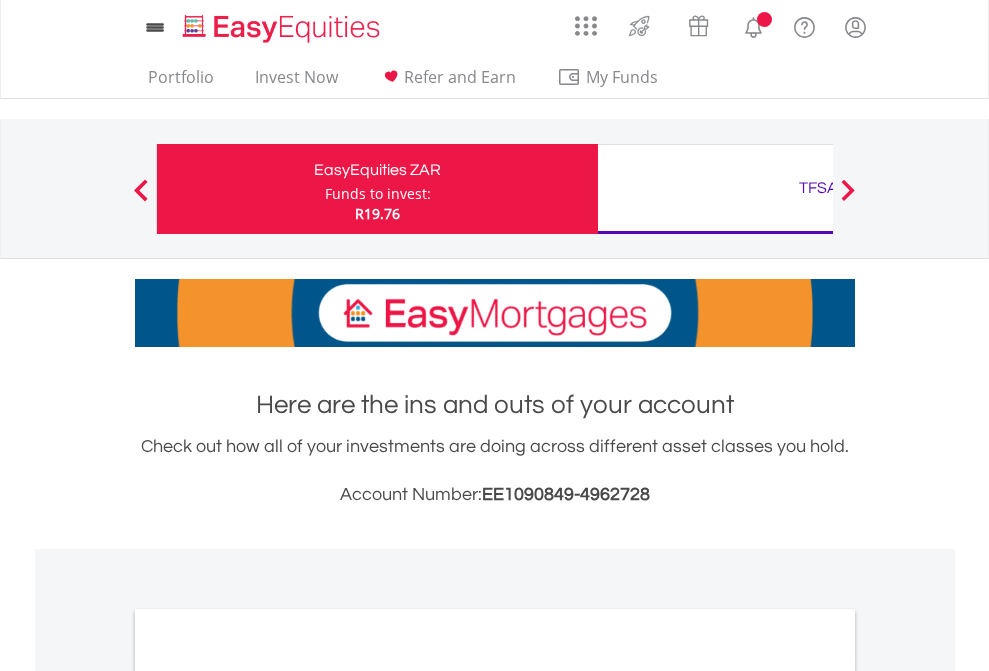 scroll, scrollTop: 0, scrollLeft: 0, axis: both 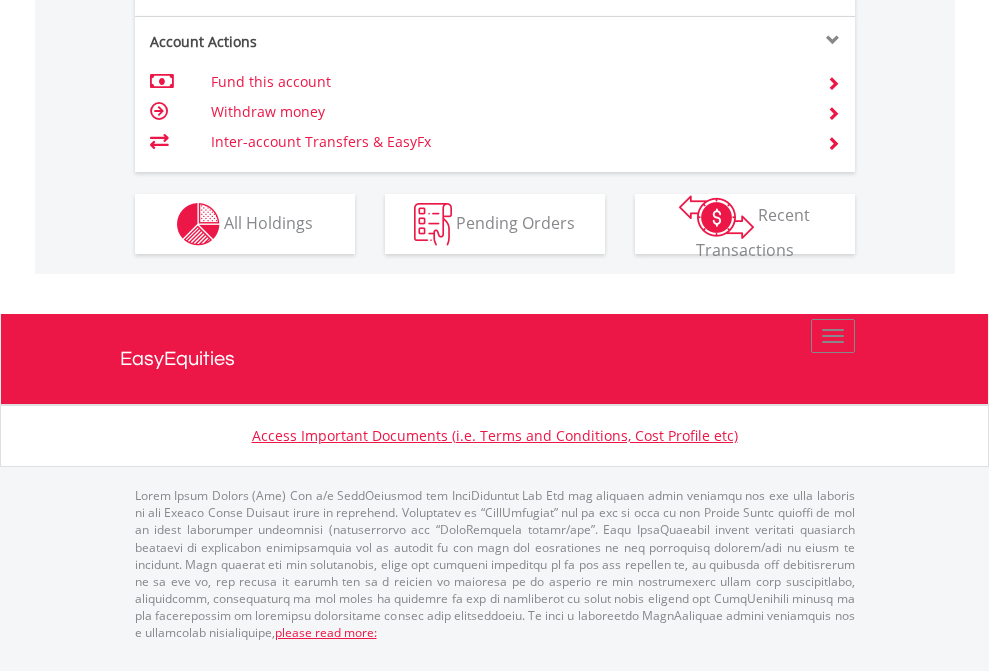 click on "Investment types" at bounding box center (706, -337) 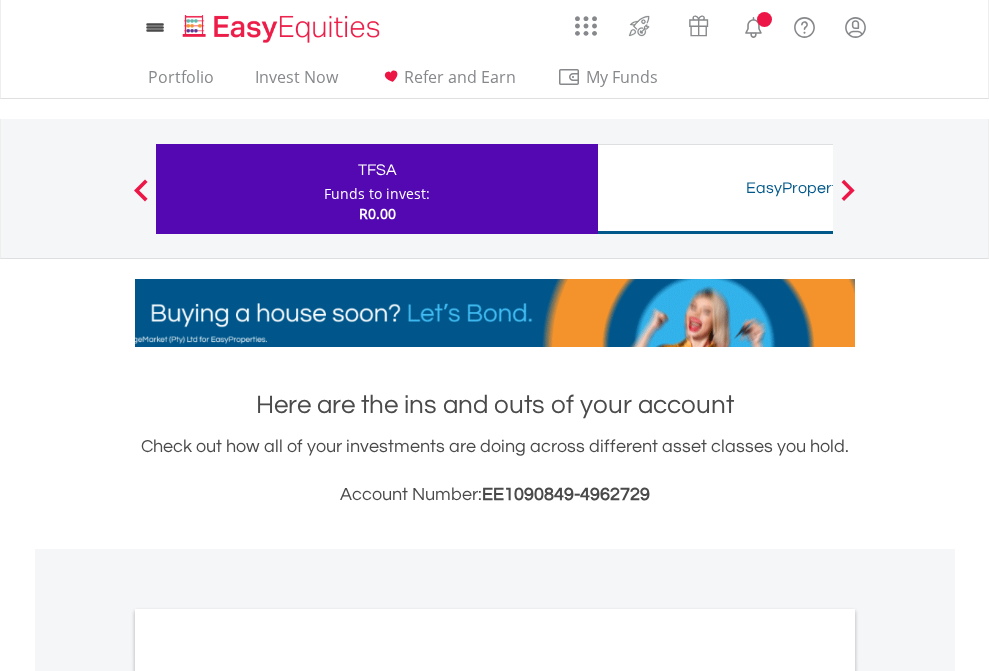 scroll, scrollTop: 0, scrollLeft: 0, axis: both 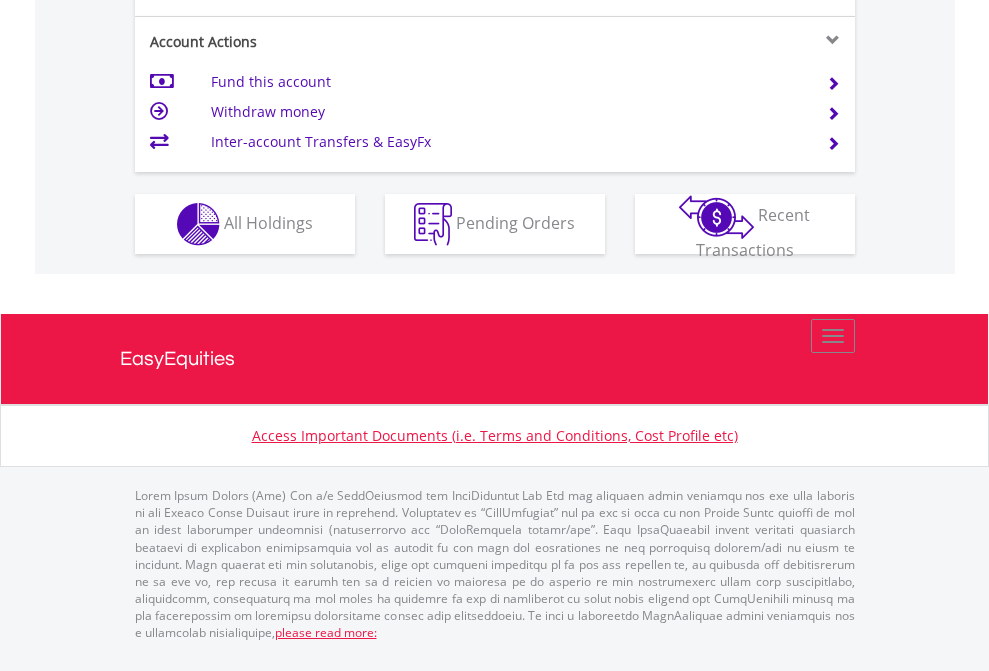 click on "Investment types" at bounding box center [706, -337] 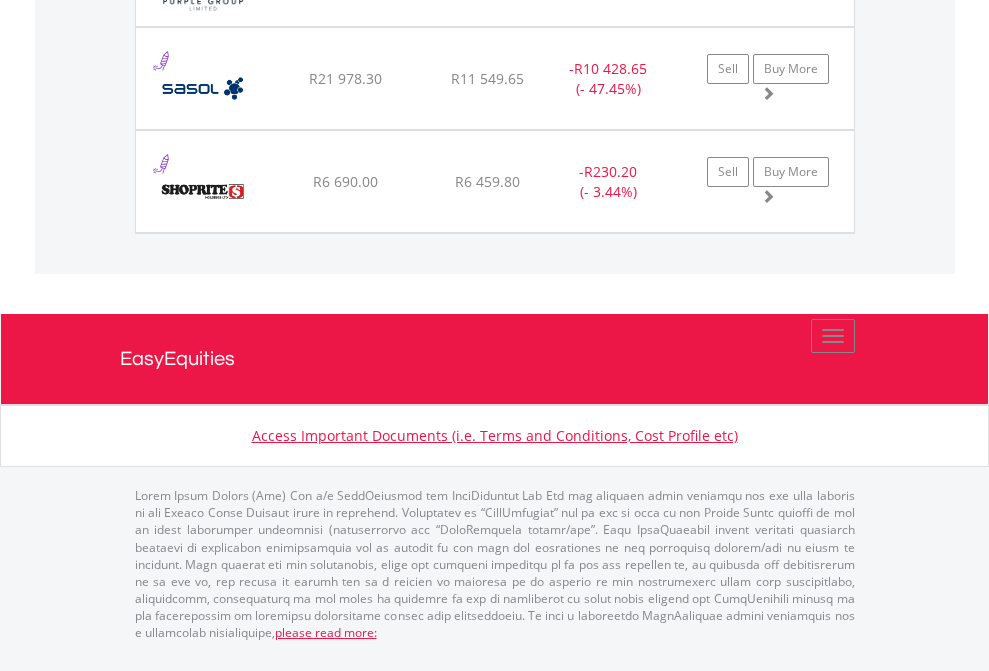 click on "TFSA" at bounding box center (818, -1380) 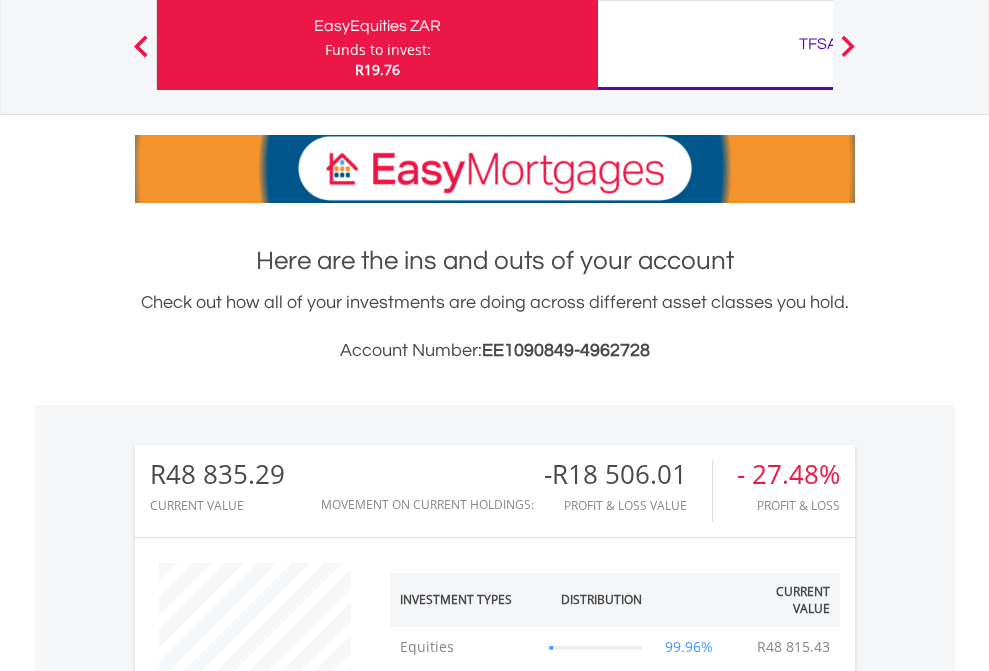 scroll, scrollTop: 999808, scrollLeft: 999687, axis: both 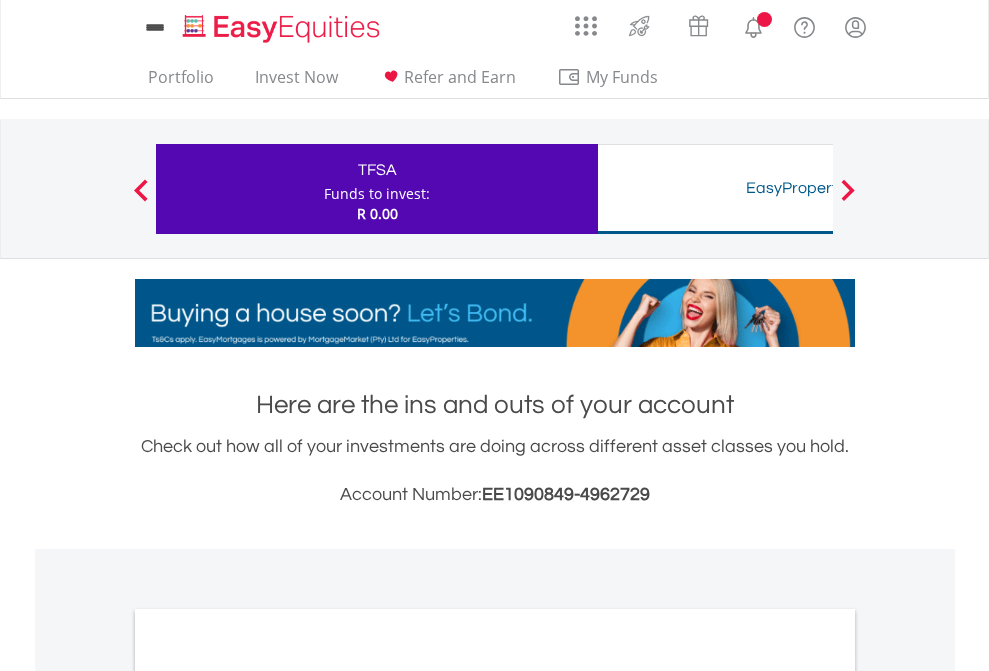 click on "All Holdings" at bounding box center [268, 1096] 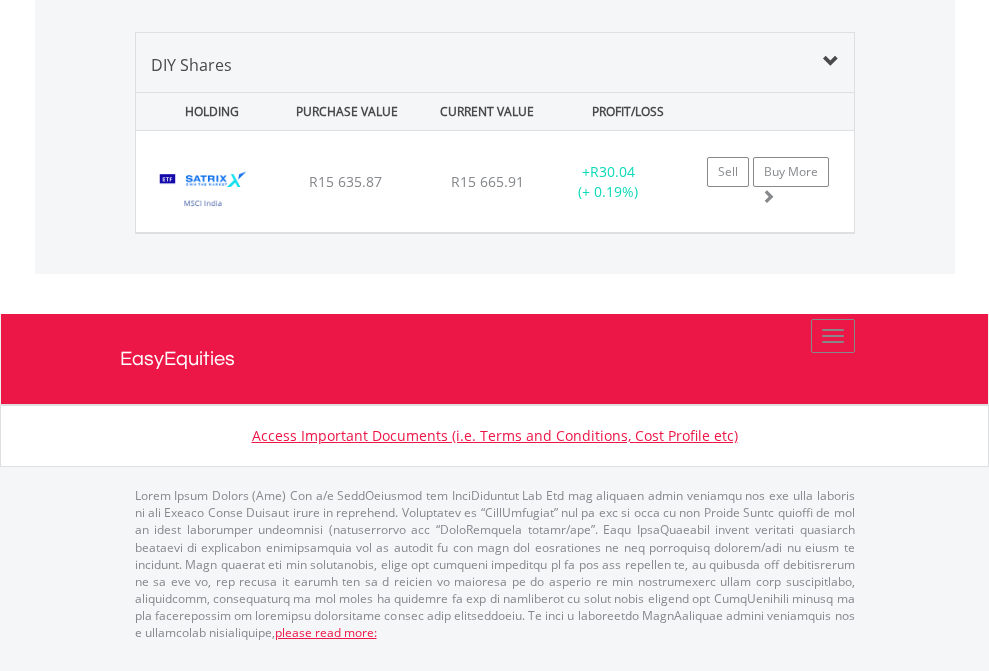 scroll, scrollTop: 1933, scrollLeft: 0, axis: vertical 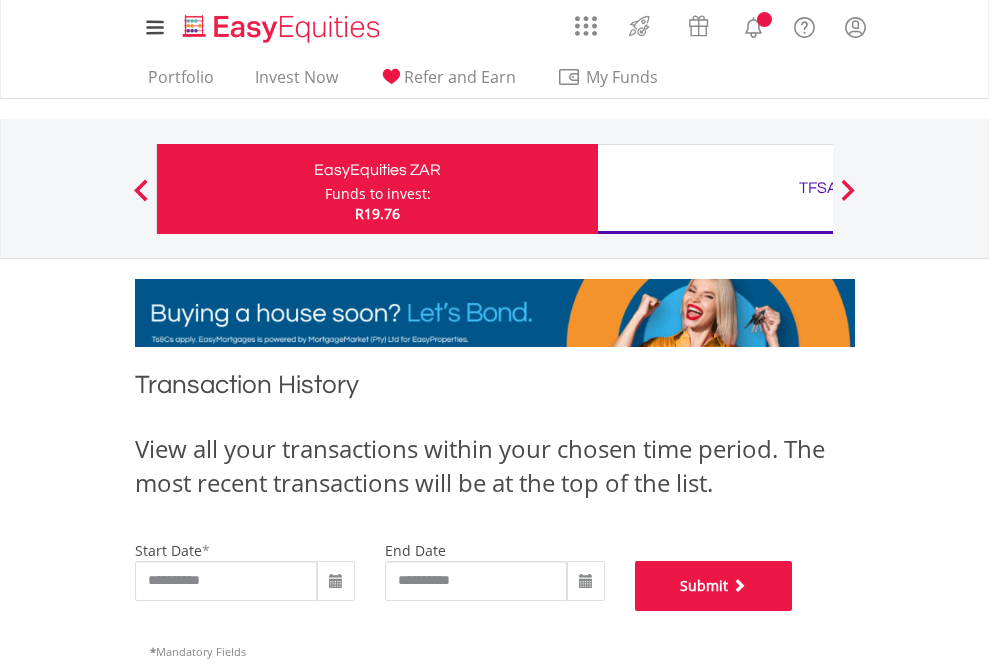 click on "Submit" at bounding box center (714, 586) 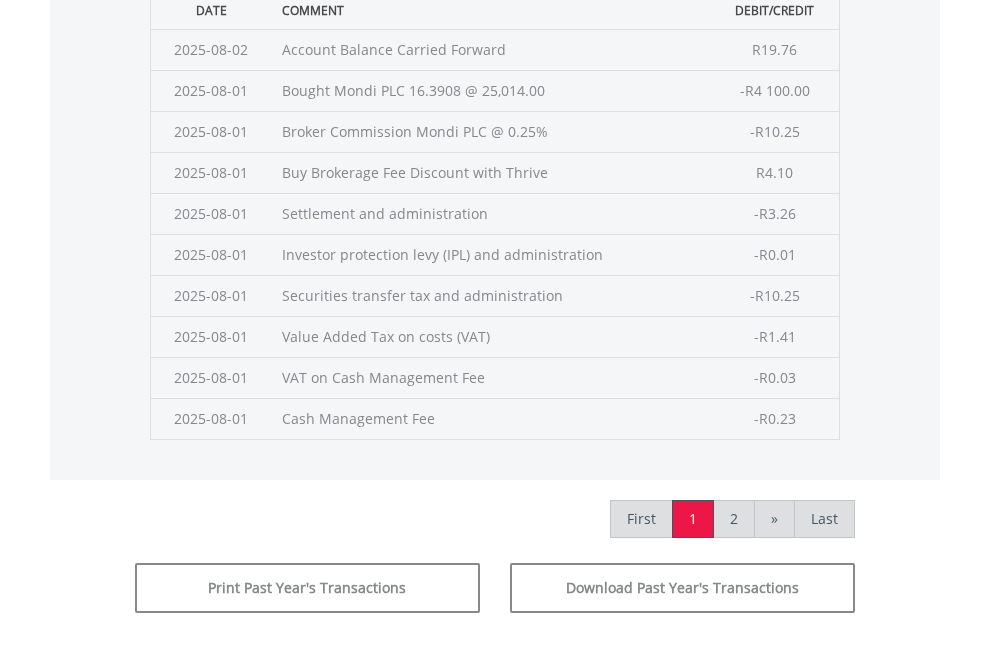 scroll, scrollTop: 811, scrollLeft: 0, axis: vertical 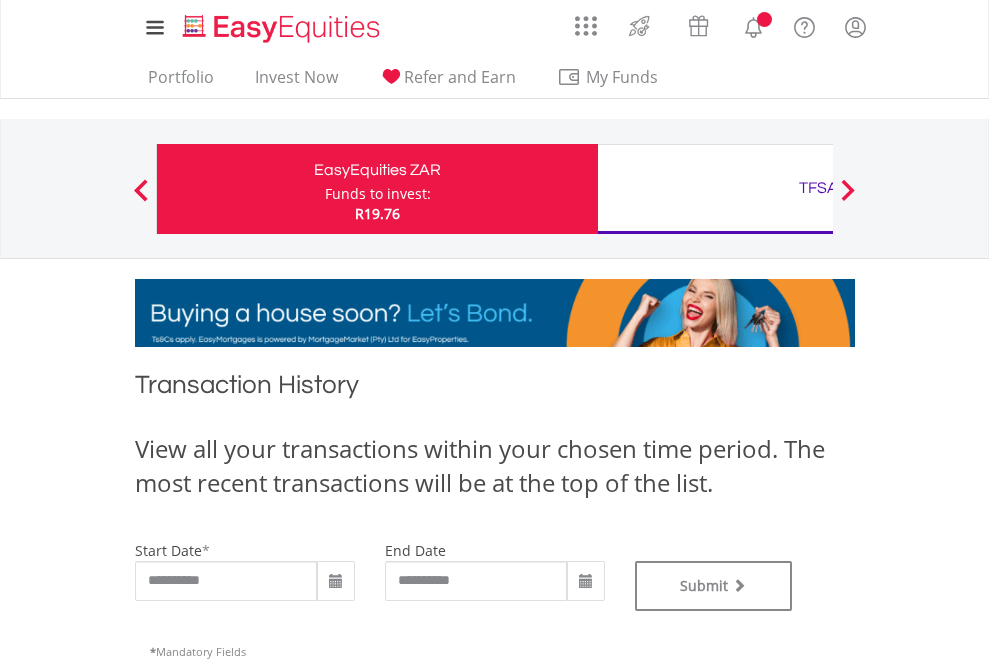 click on "TFSA" at bounding box center (818, 188) 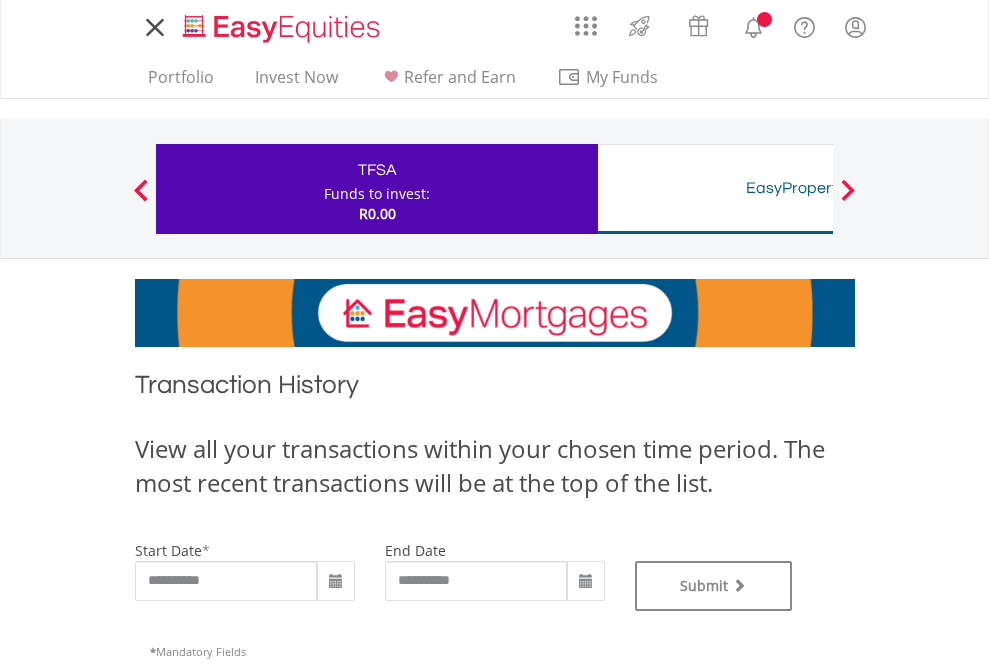 scroll, scrollTop: 0, scrollLeft: 0, axis: both 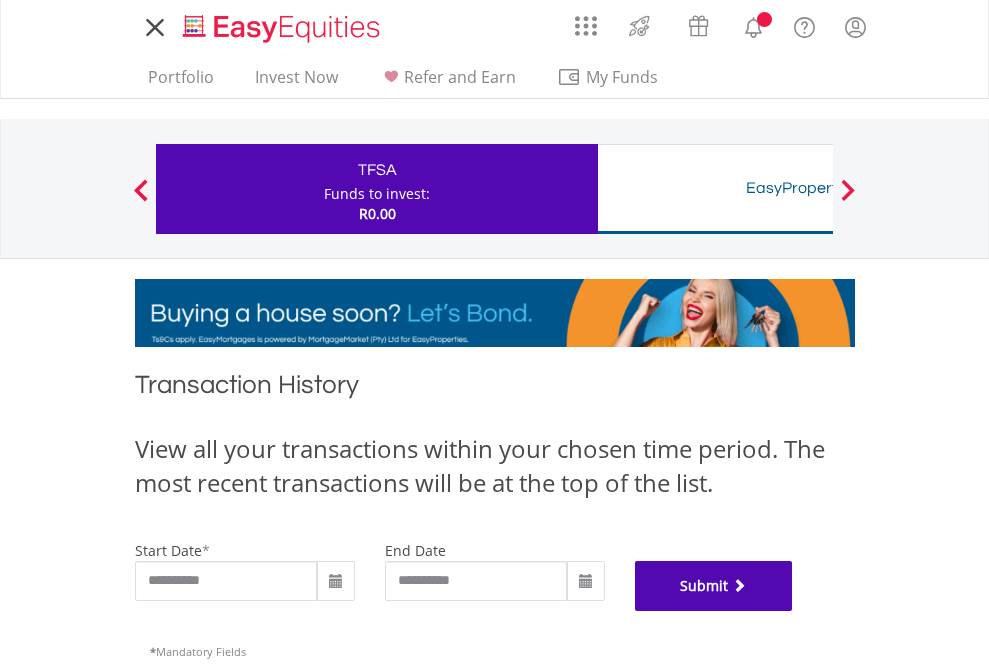 click on "Submit" at bounding box center [714, 586] 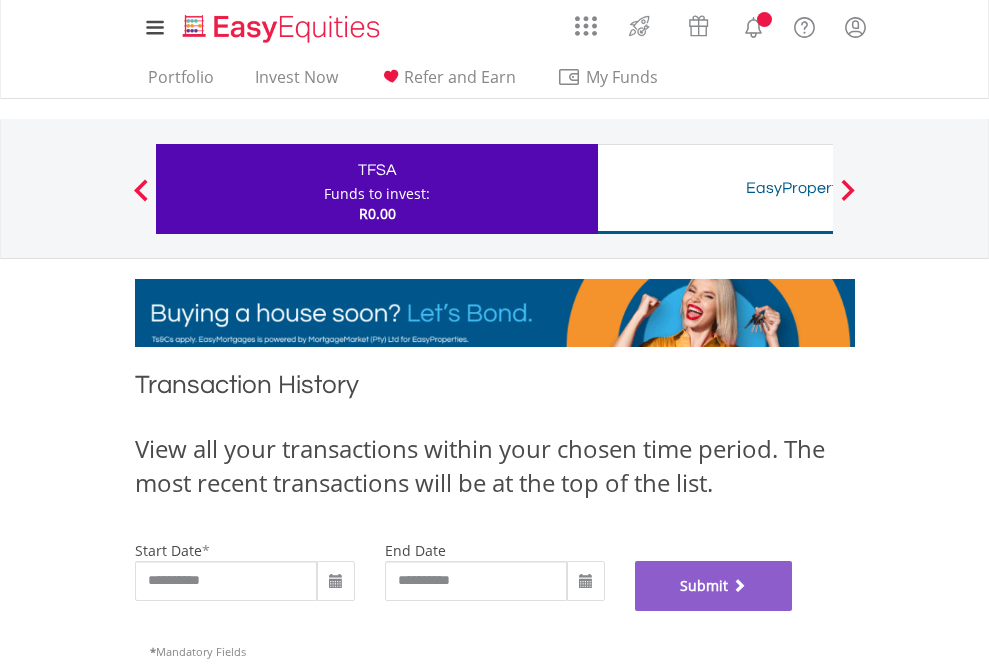 scroll, scrollTop: 811, scrollLeft: 0, axis: vertical 